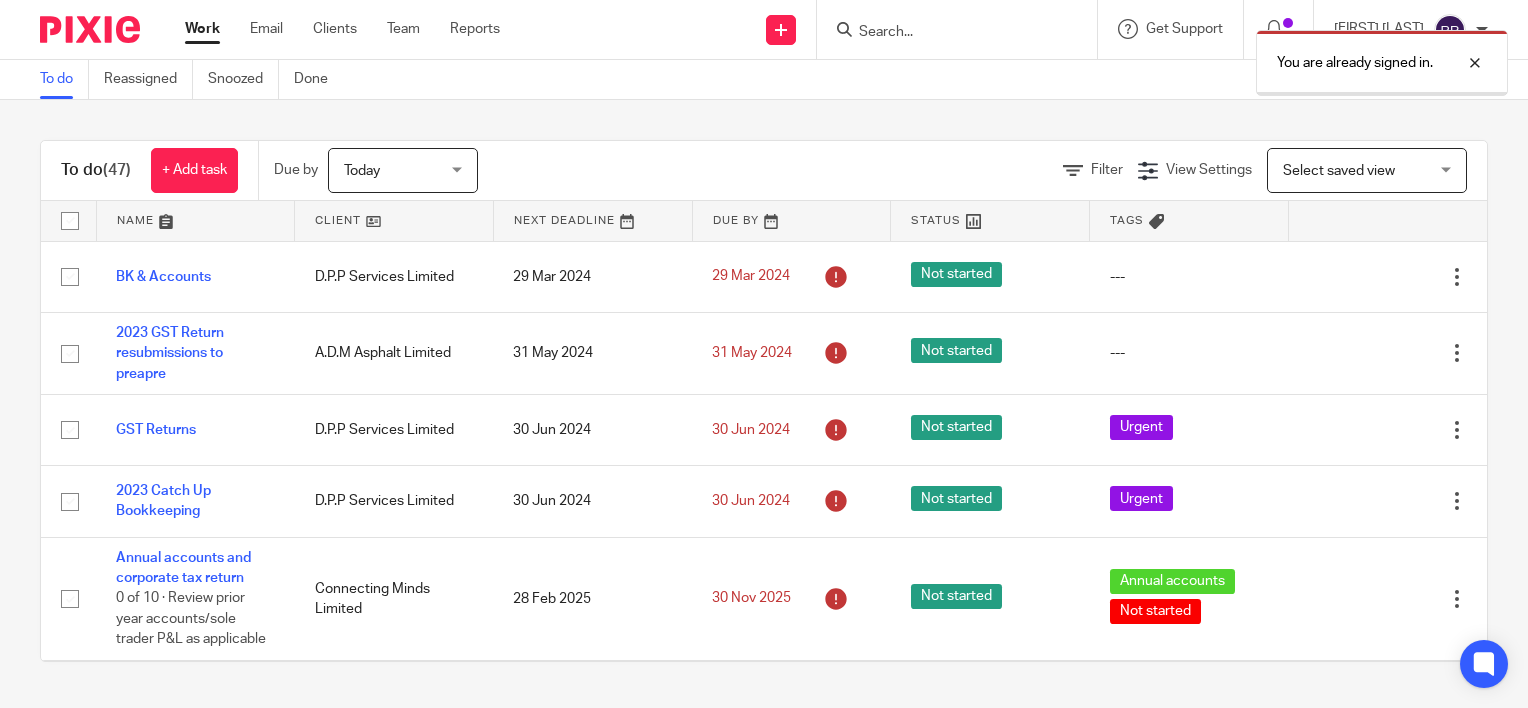 scroll, scrollTop: 0, scrollLeft: 0, axis: both 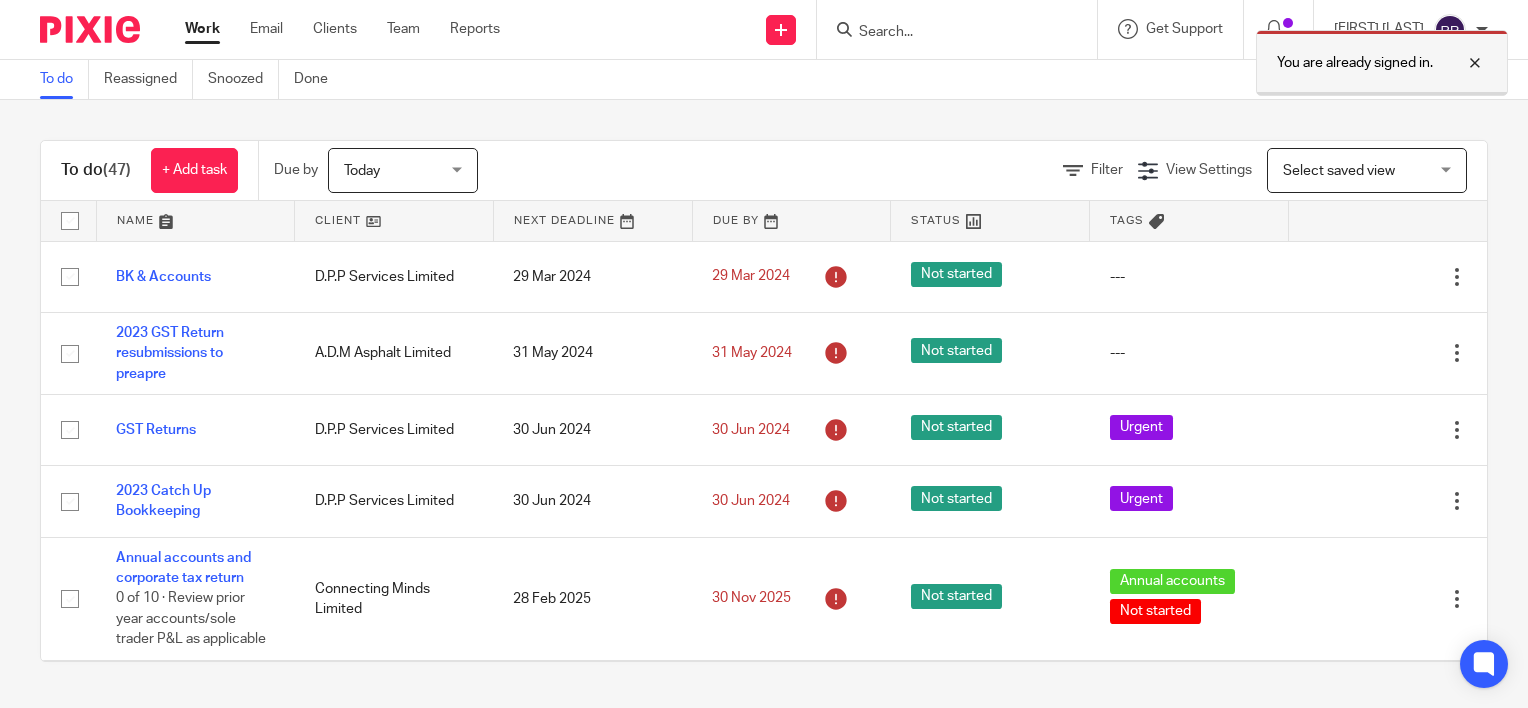 click at bounding box center (1460, 63) 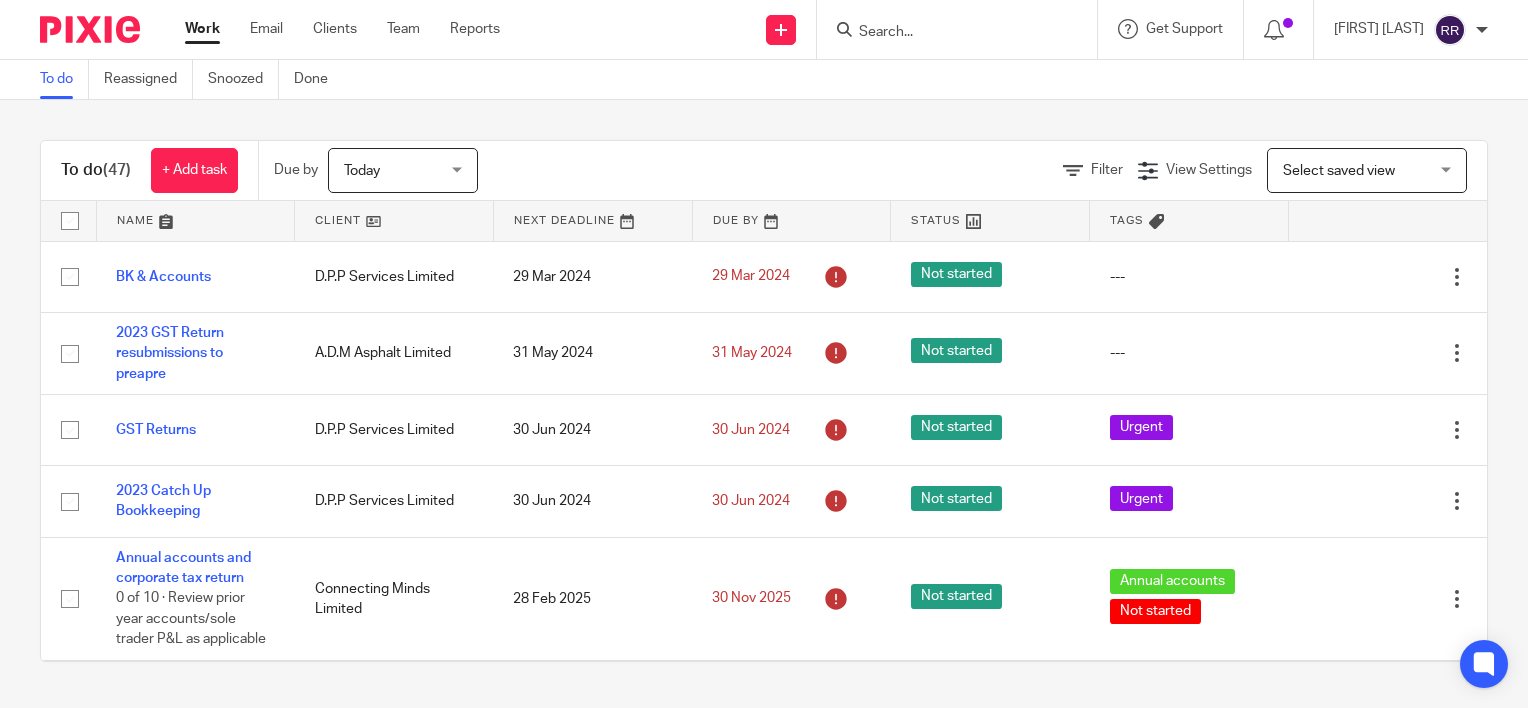 click on "To do
Reassigned
Snoozed
Done" at bounding box center [764, 80] 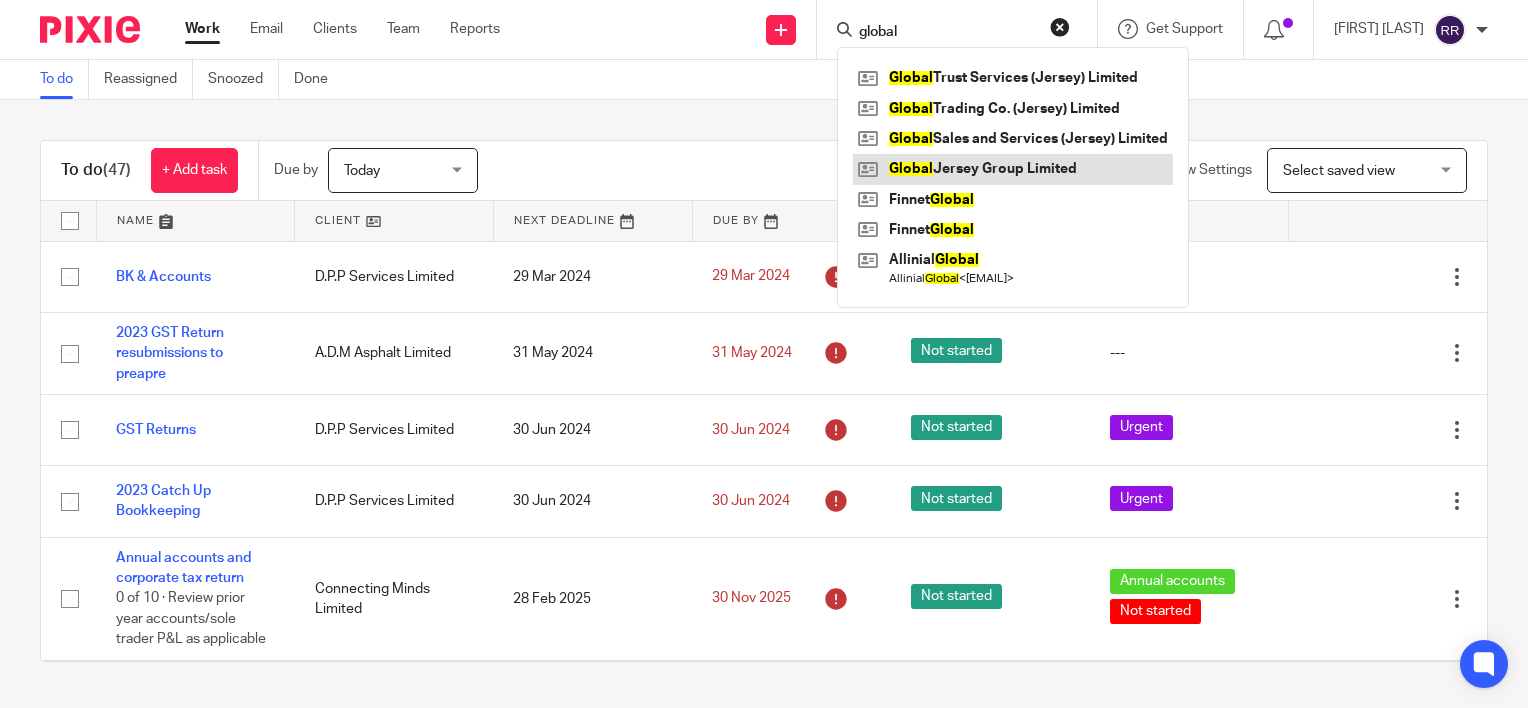 type on "global" 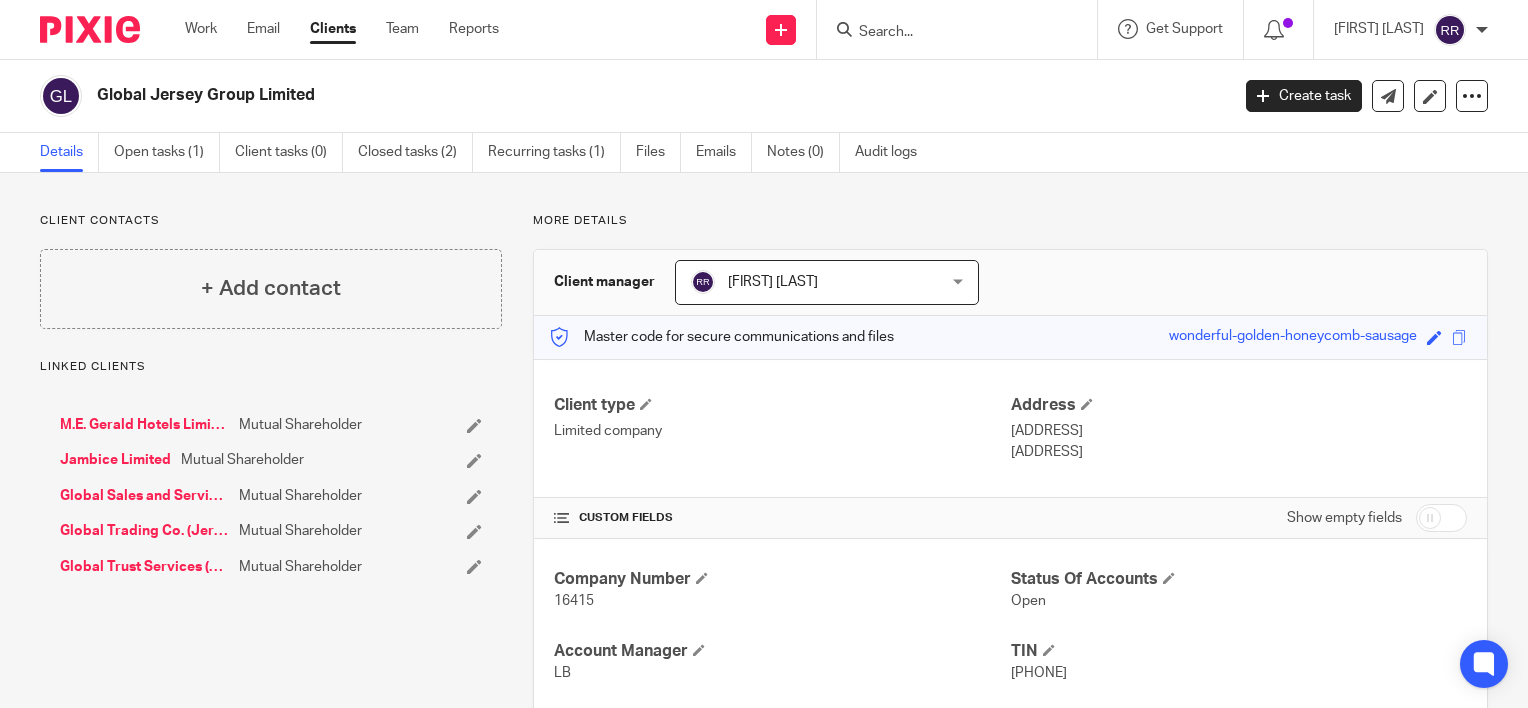 scroll, scrollTop: 0, scrollLeft: 0, axis: both 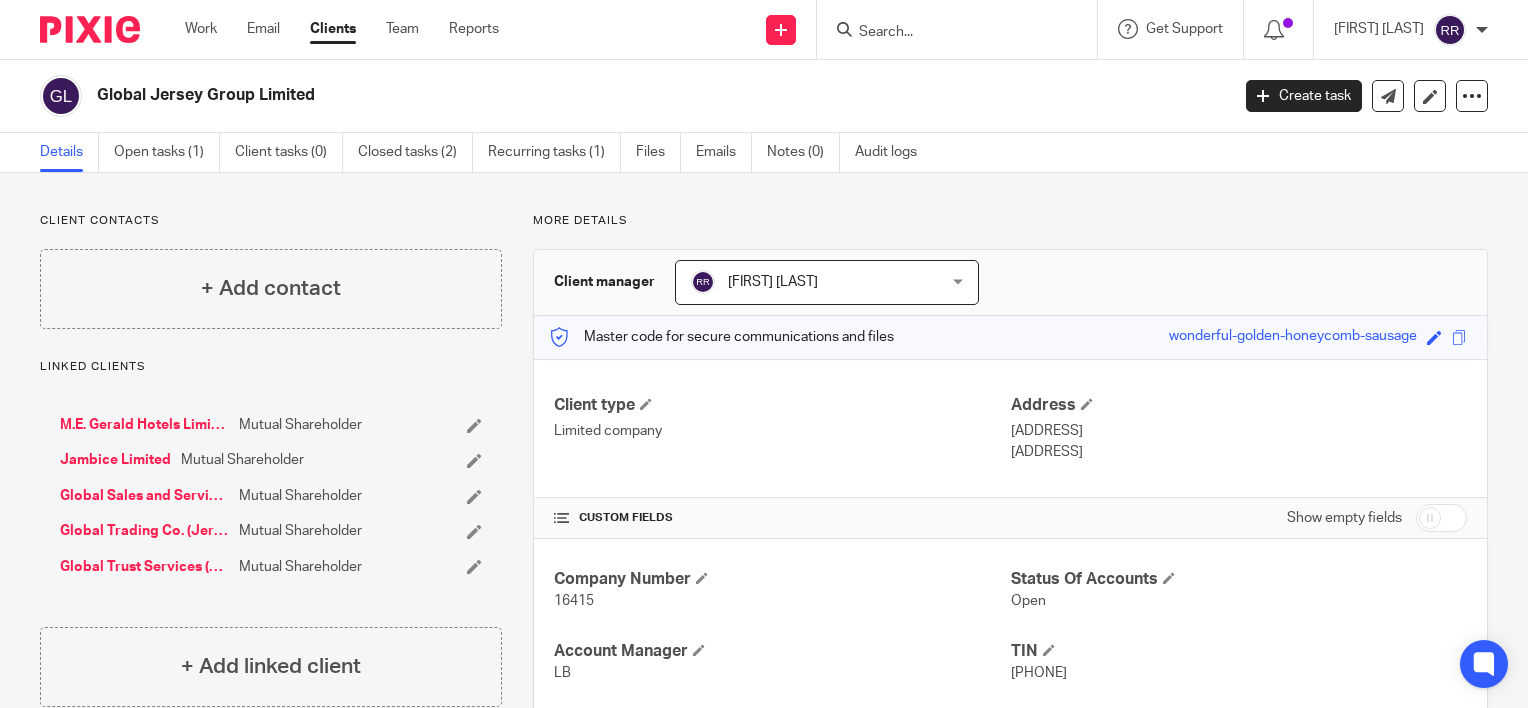 click at bounding box center (947, 33) 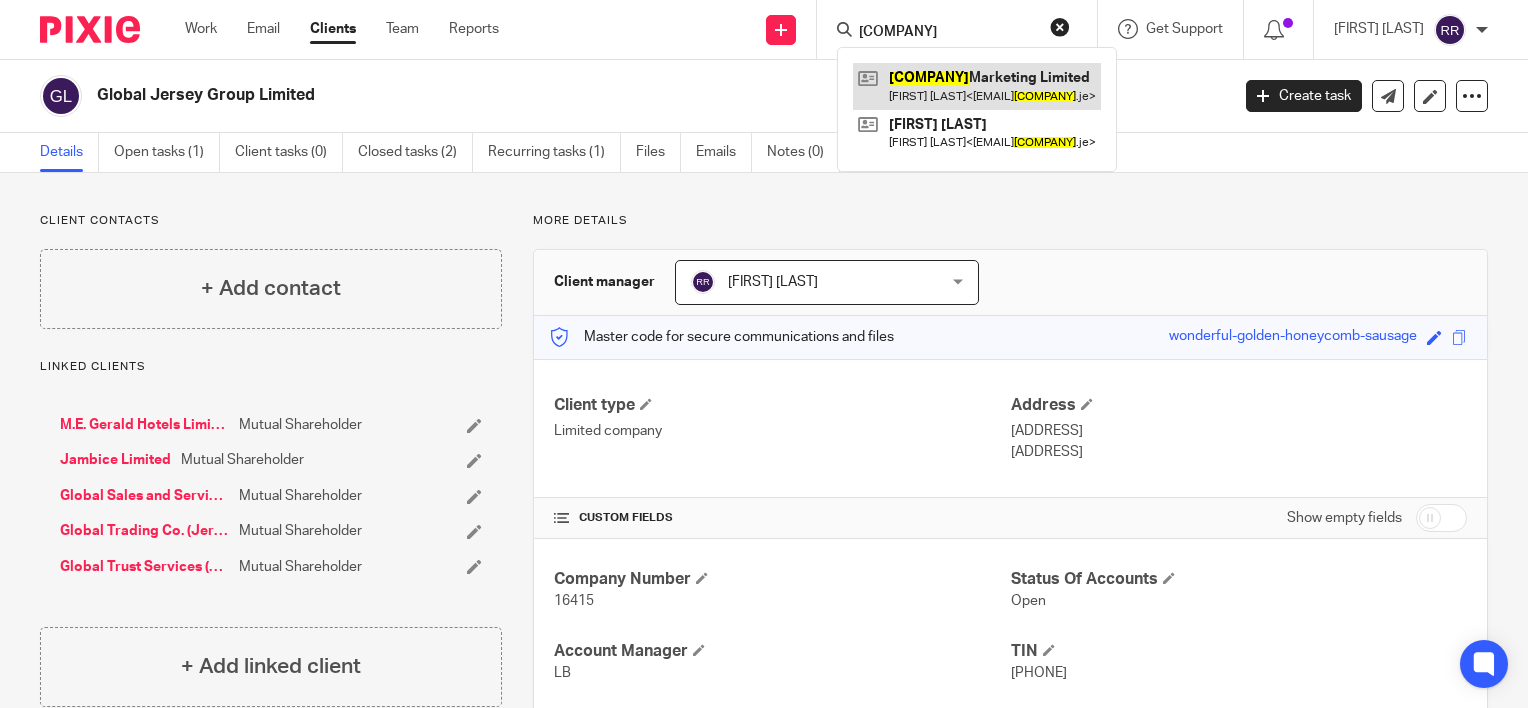 type on "golden thread" 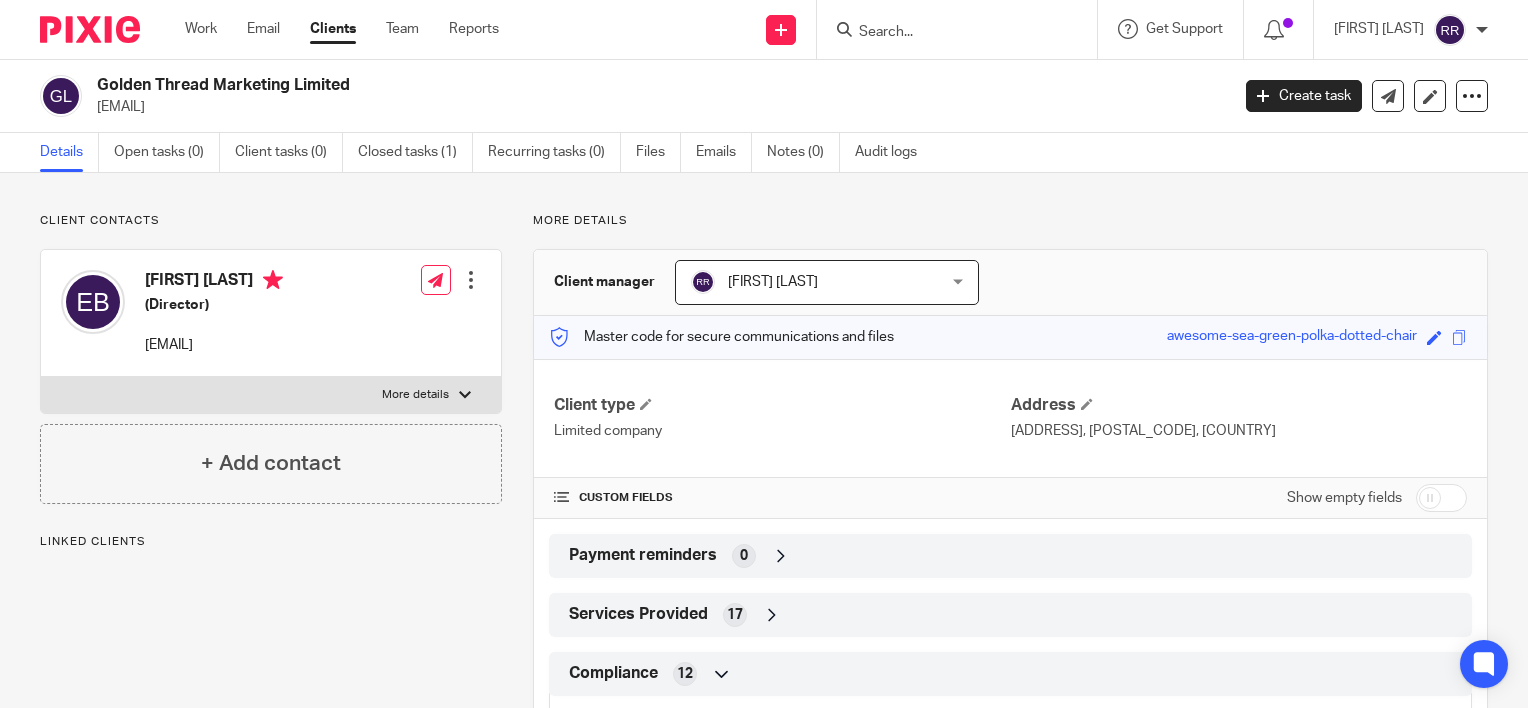 scroll, scrollTop: 0, scrollLeft: 0, axis: both 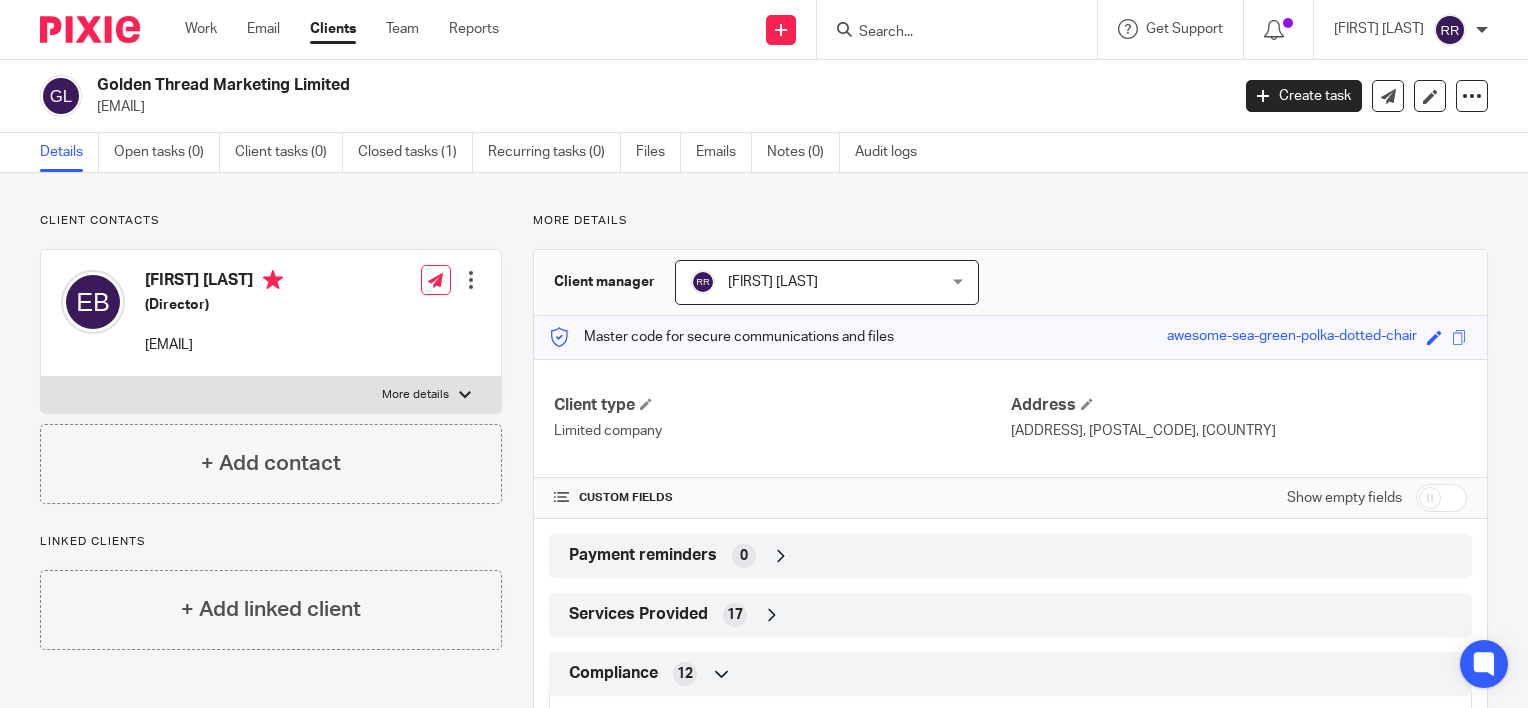 click at bounding box center (947, 33) 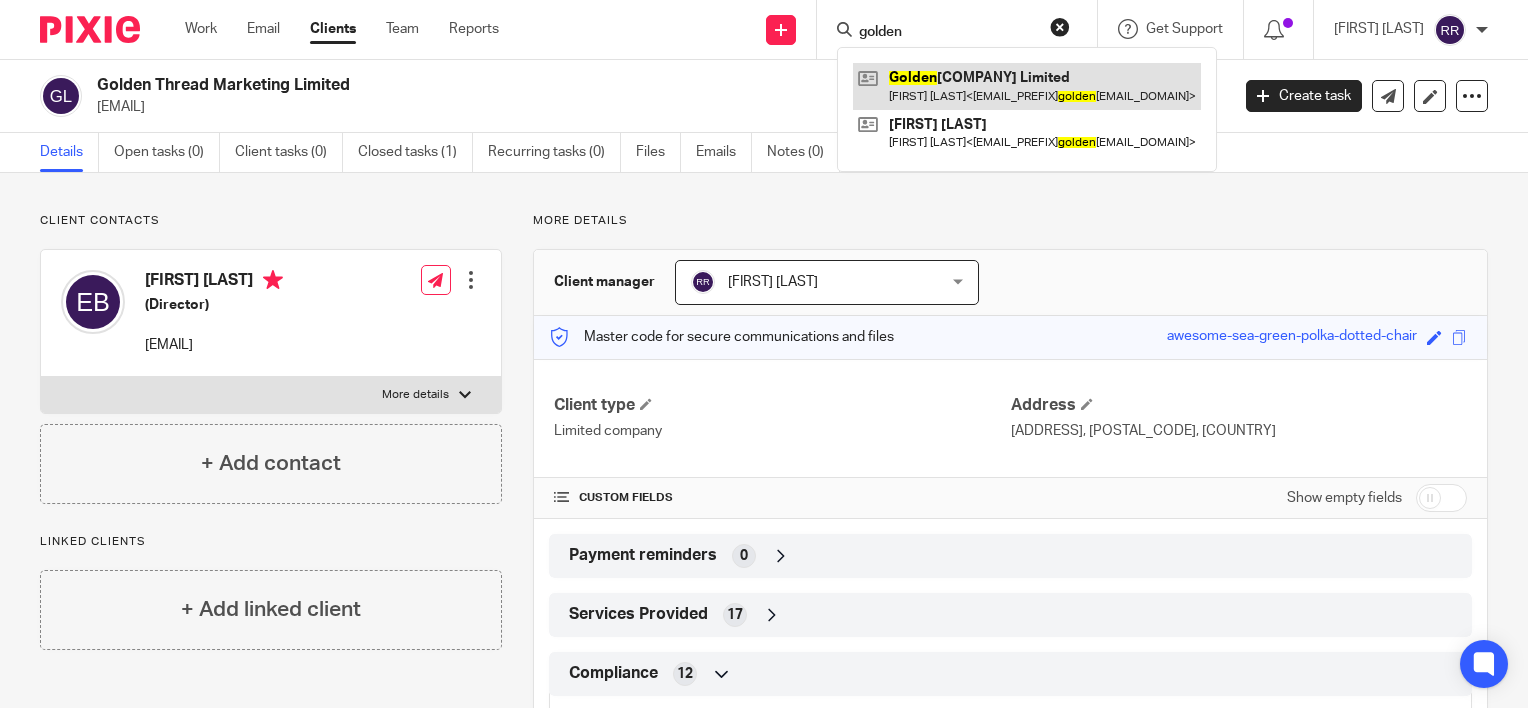 type on "golden" 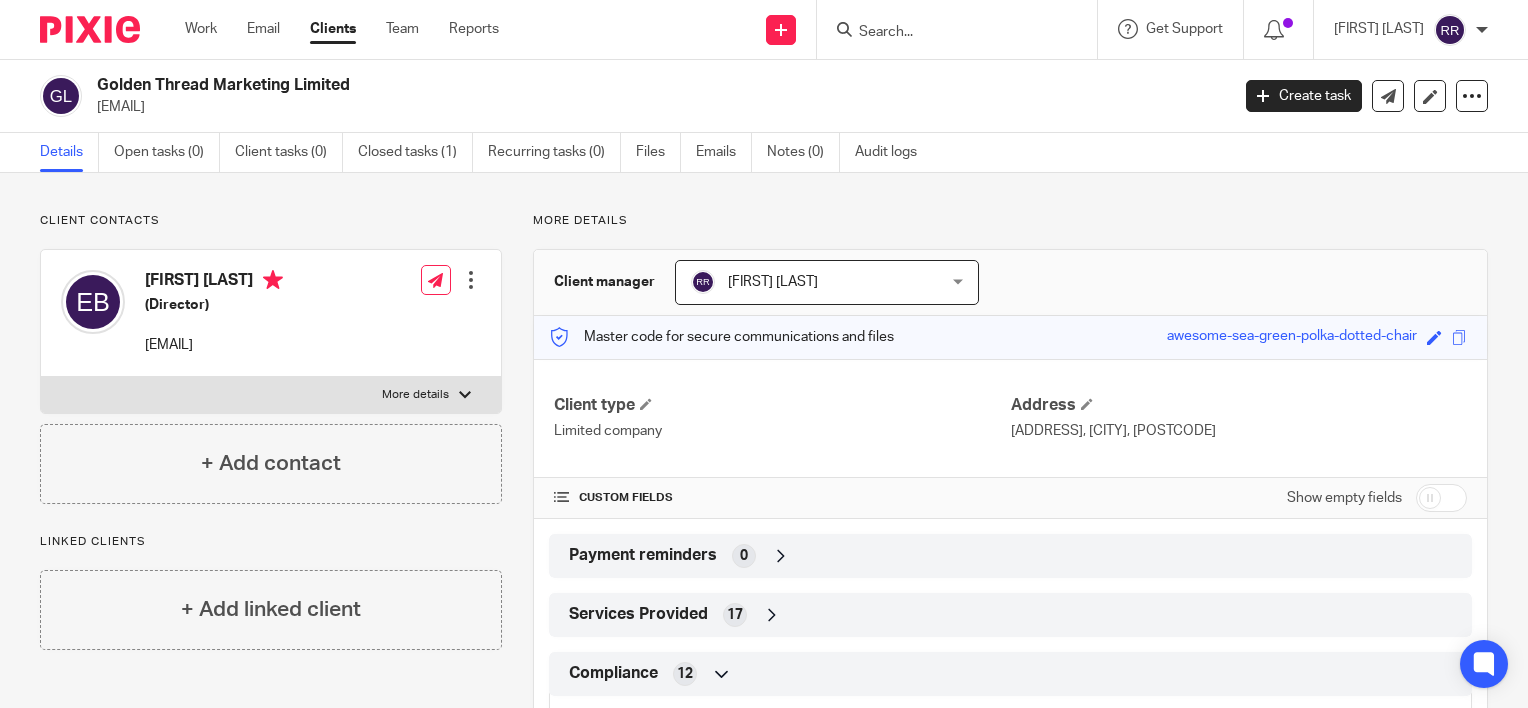 scroll, scrollTop: 0, scrollLeft: 0, axis: both 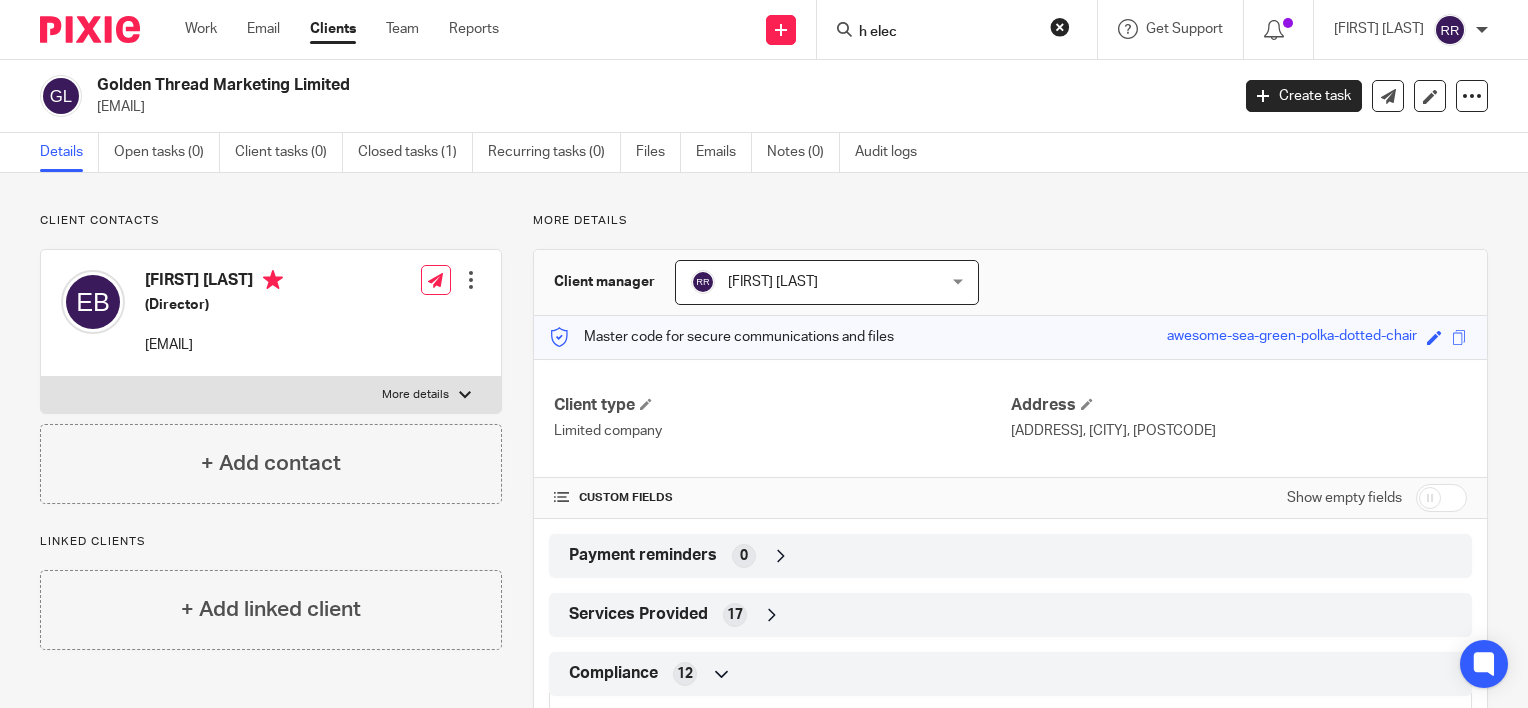 click on "h elec" at bounding box center (947, 33) 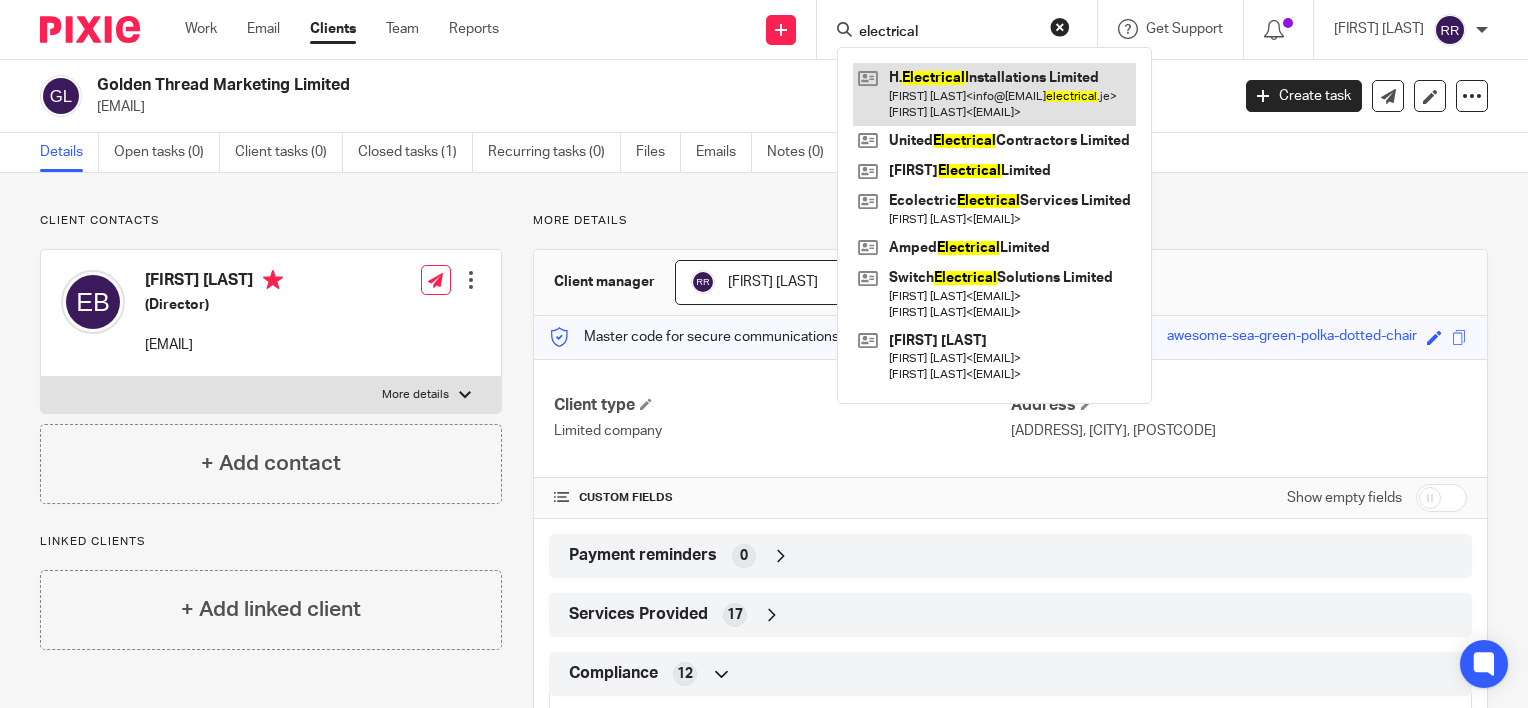 type on "electrical" 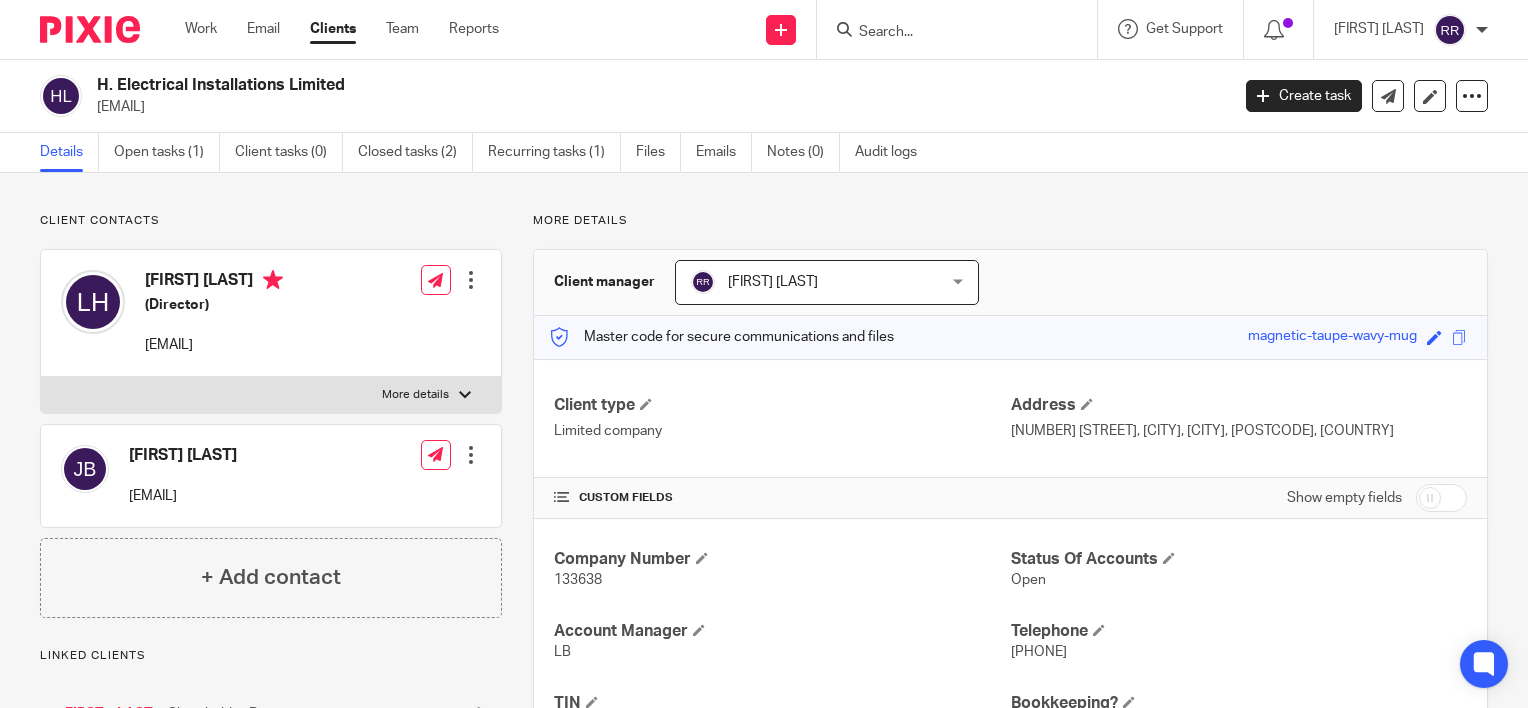 scroll, scrollTop: 0, scrollLeft: 0, axis: both 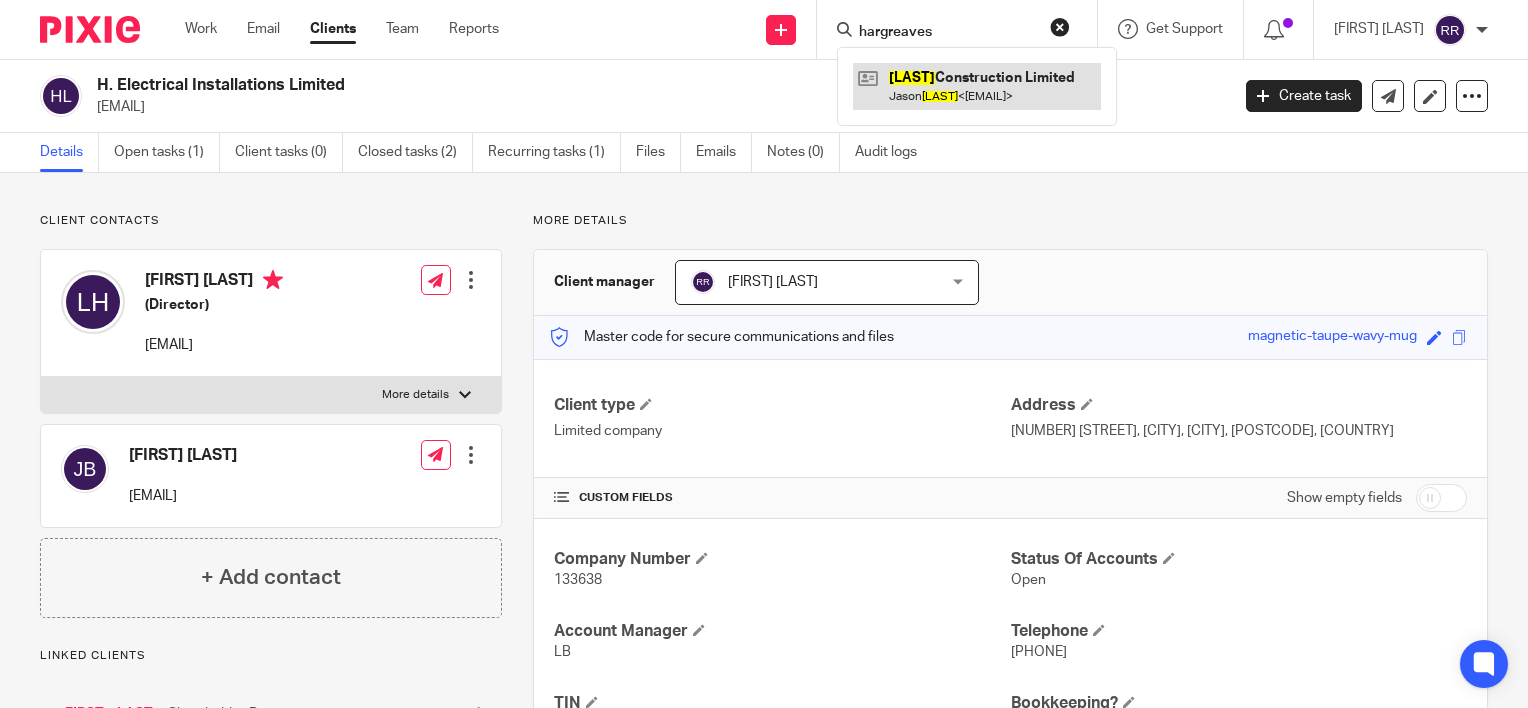 type on "hargreaves" 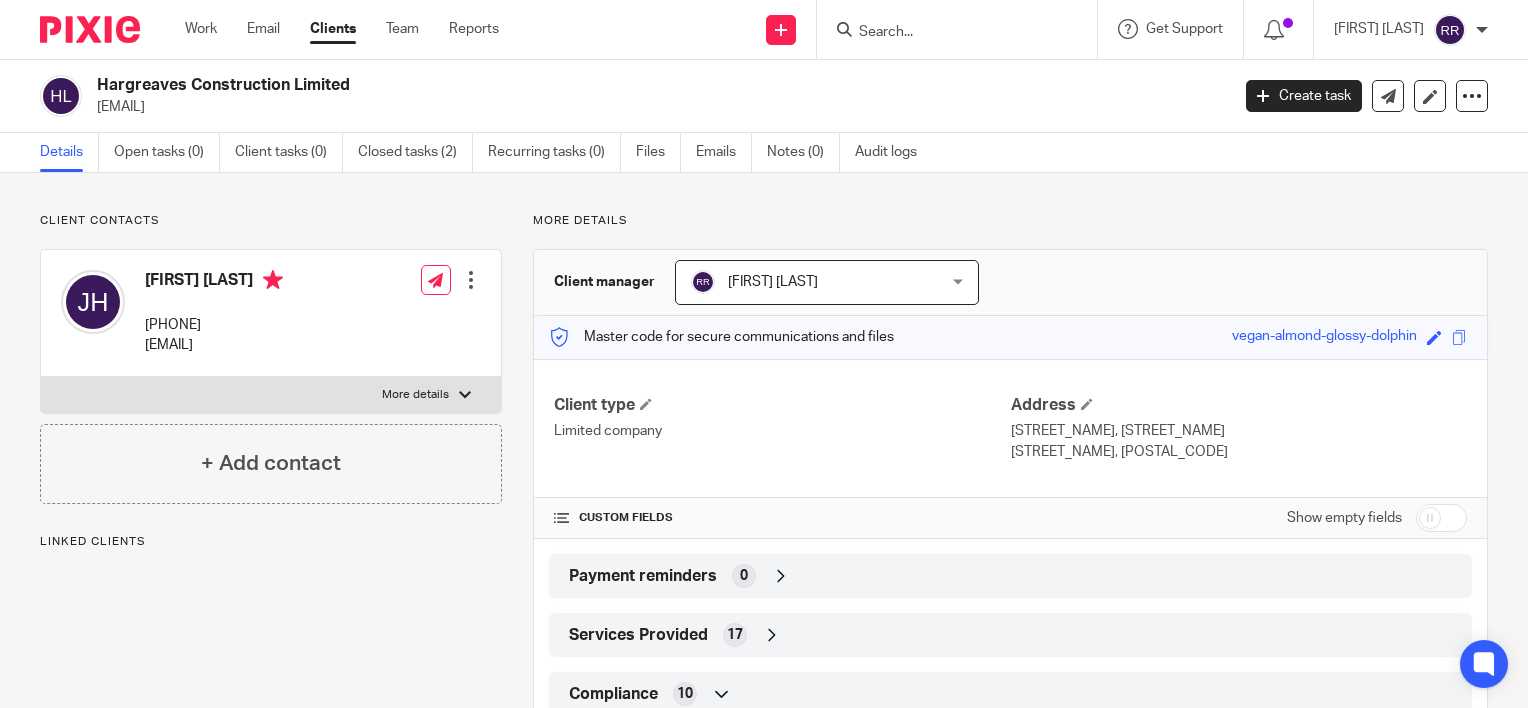 scroll, scrollTop: 0, scrollLeft: 0, axis: both 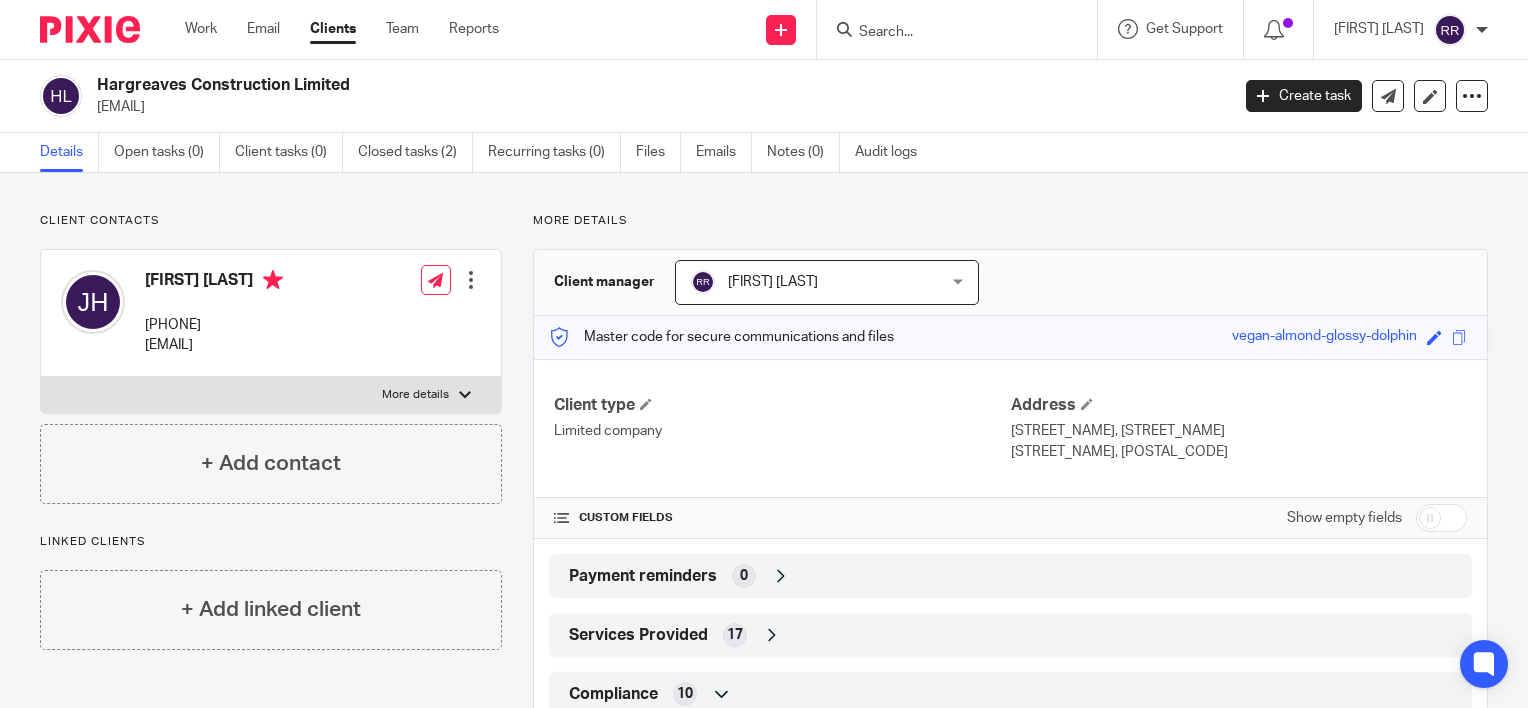 click on "Hargreaves Construction Limited" at bounding box center [544, 85] 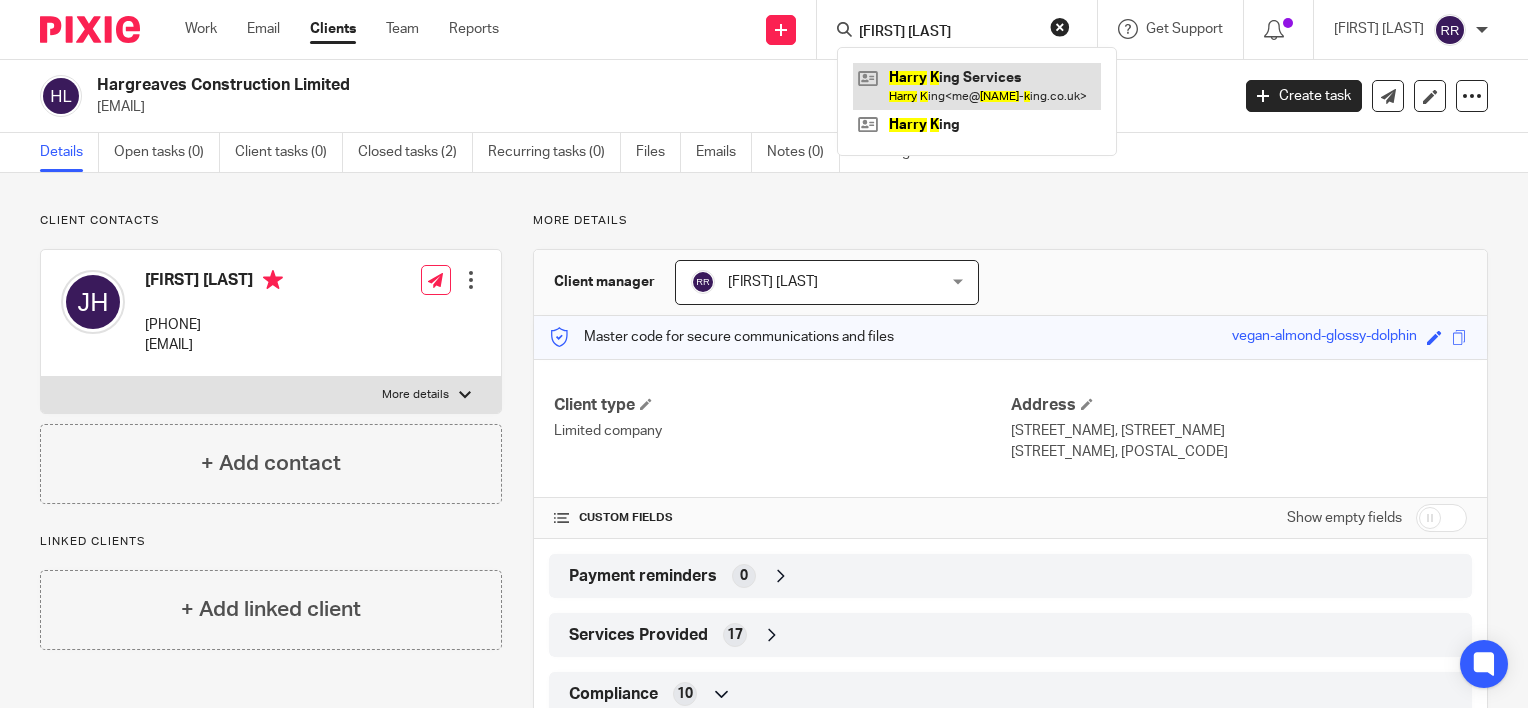 type on "harry k" 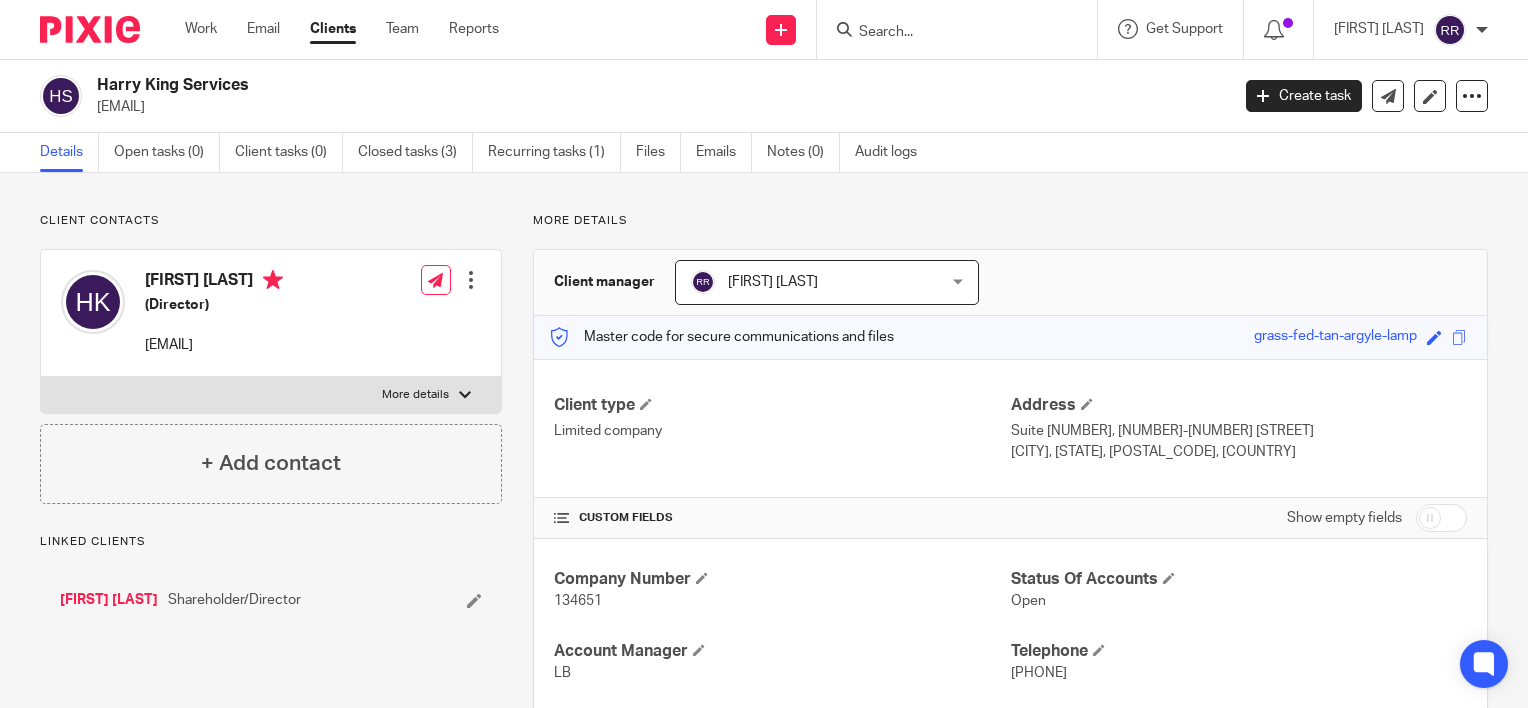 scroll, scrollTop: 0, scrollLeft: 0, axis: both 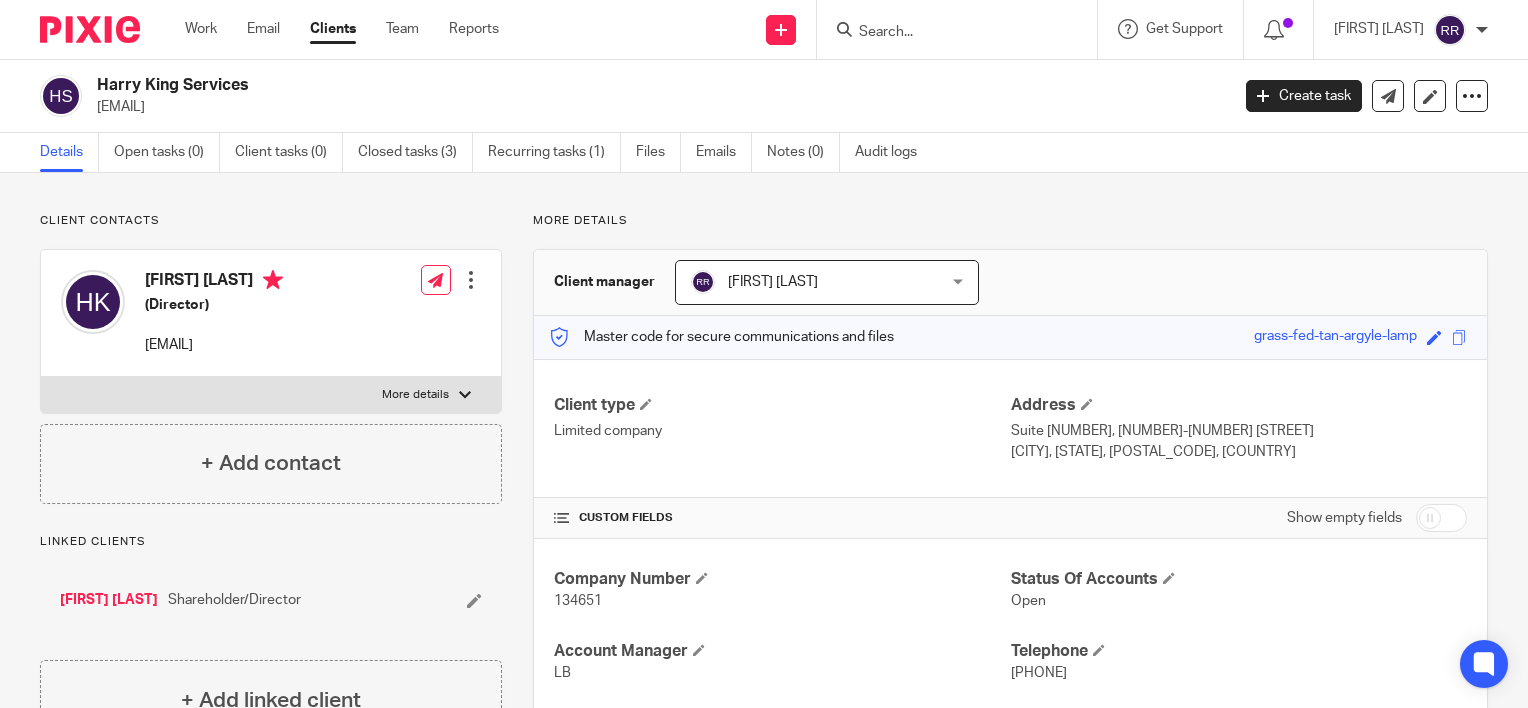 click at bounding box center (947, 33) 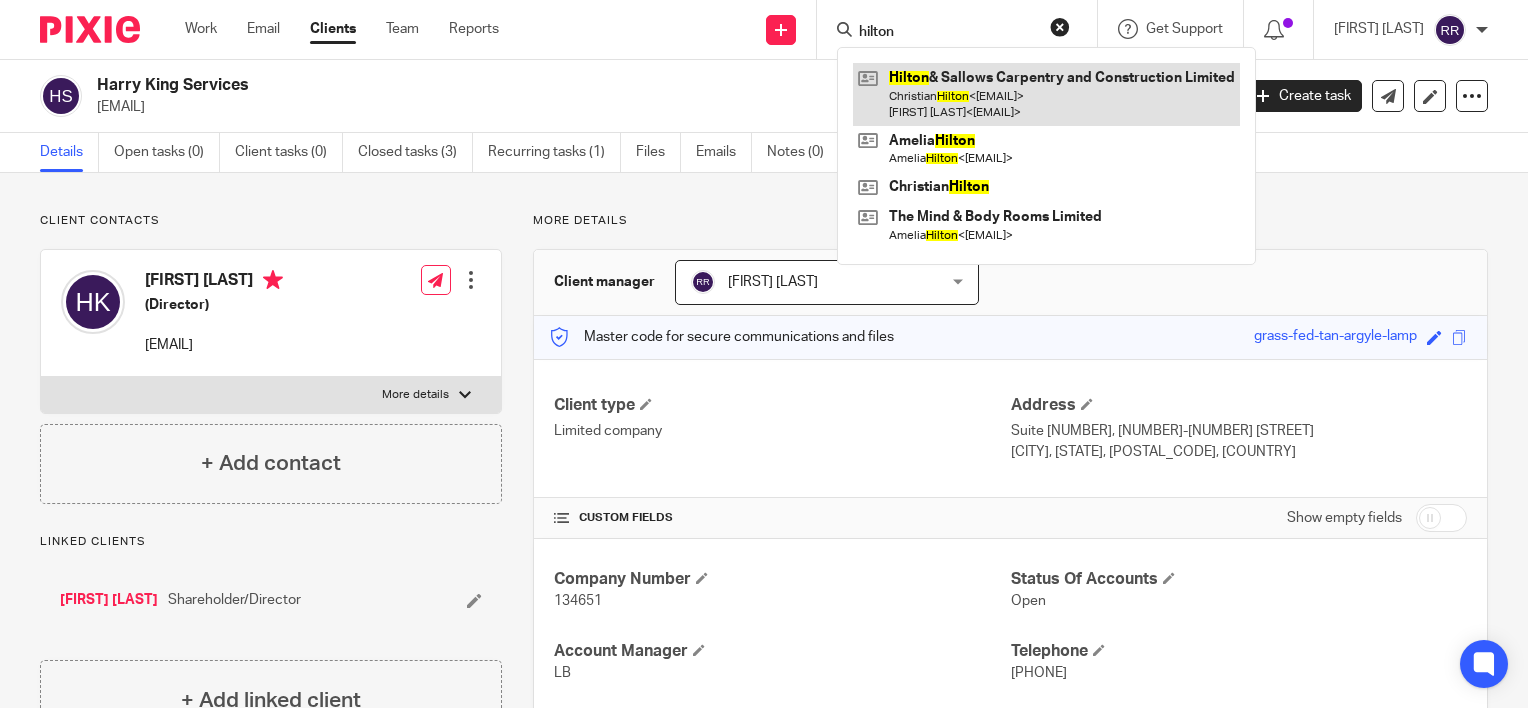 type on "hilton" 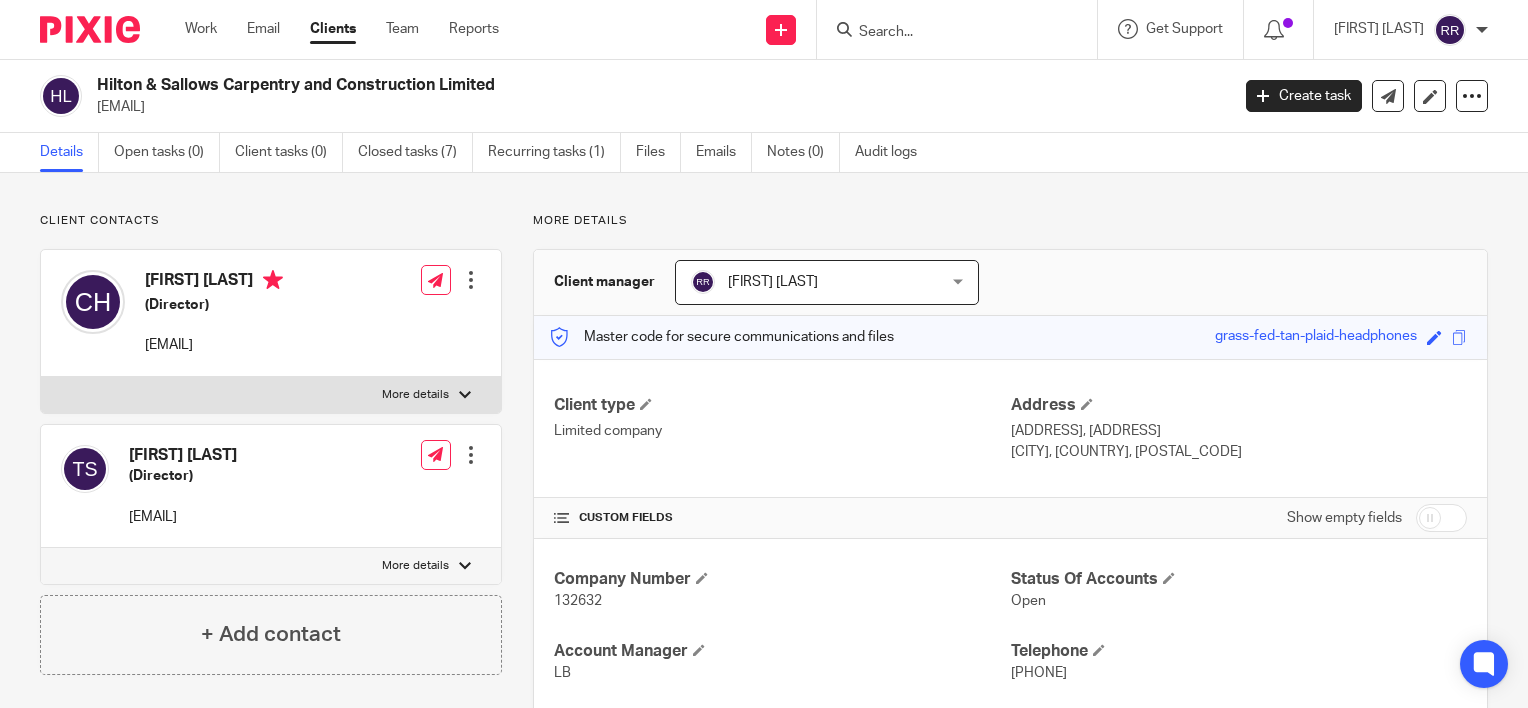 scroll, scrollTop: 0, scrollLeft: 0, axis: both 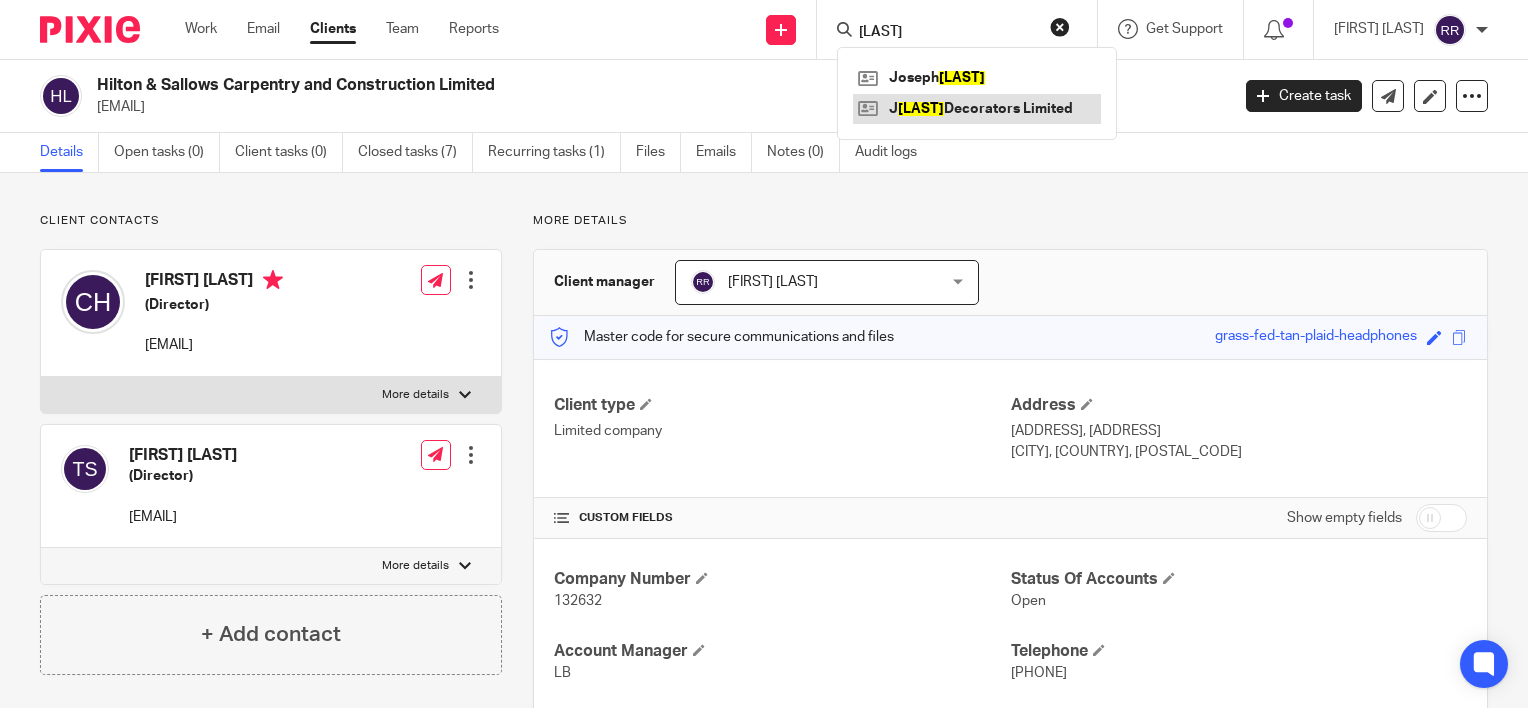 type on "j morley" 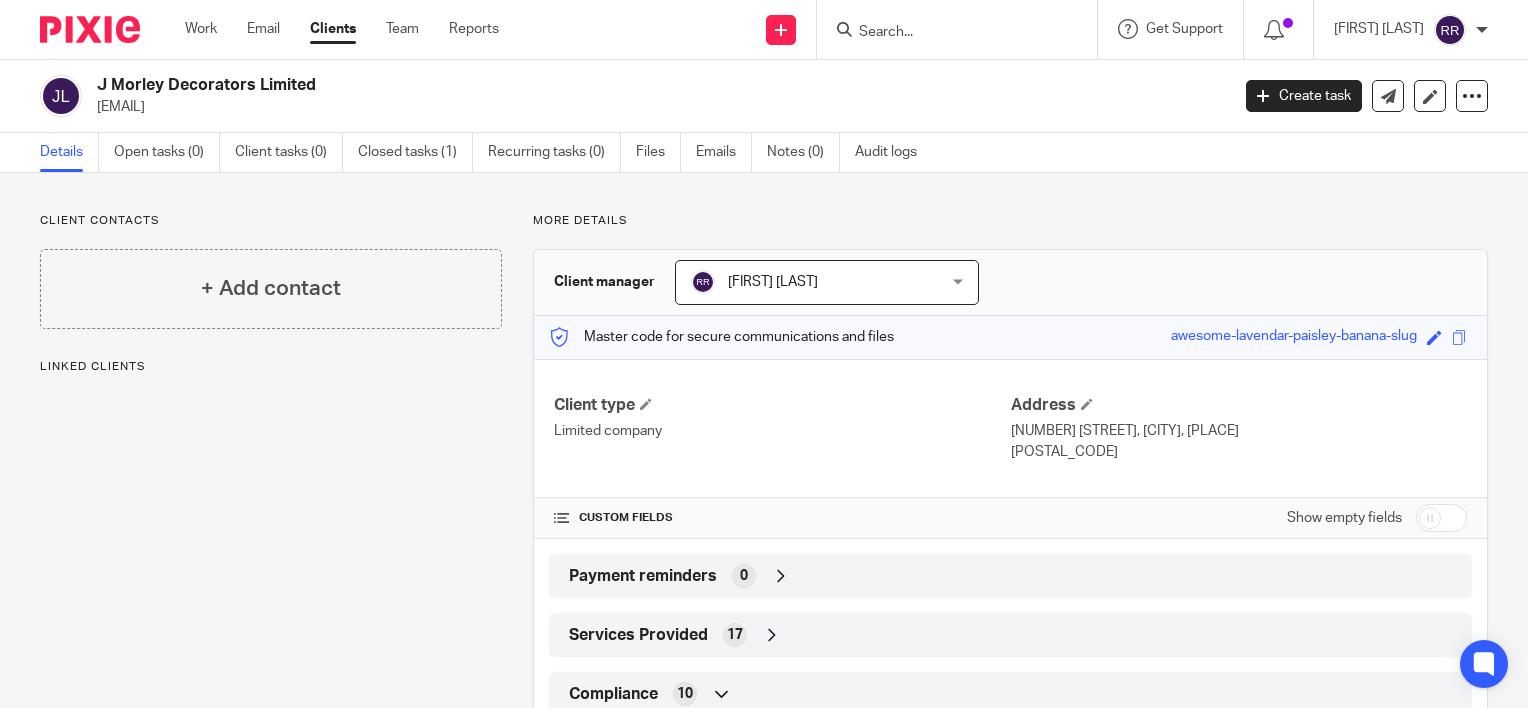 scroll, scrollTop: 0, scrollLeft: 0, axis: both 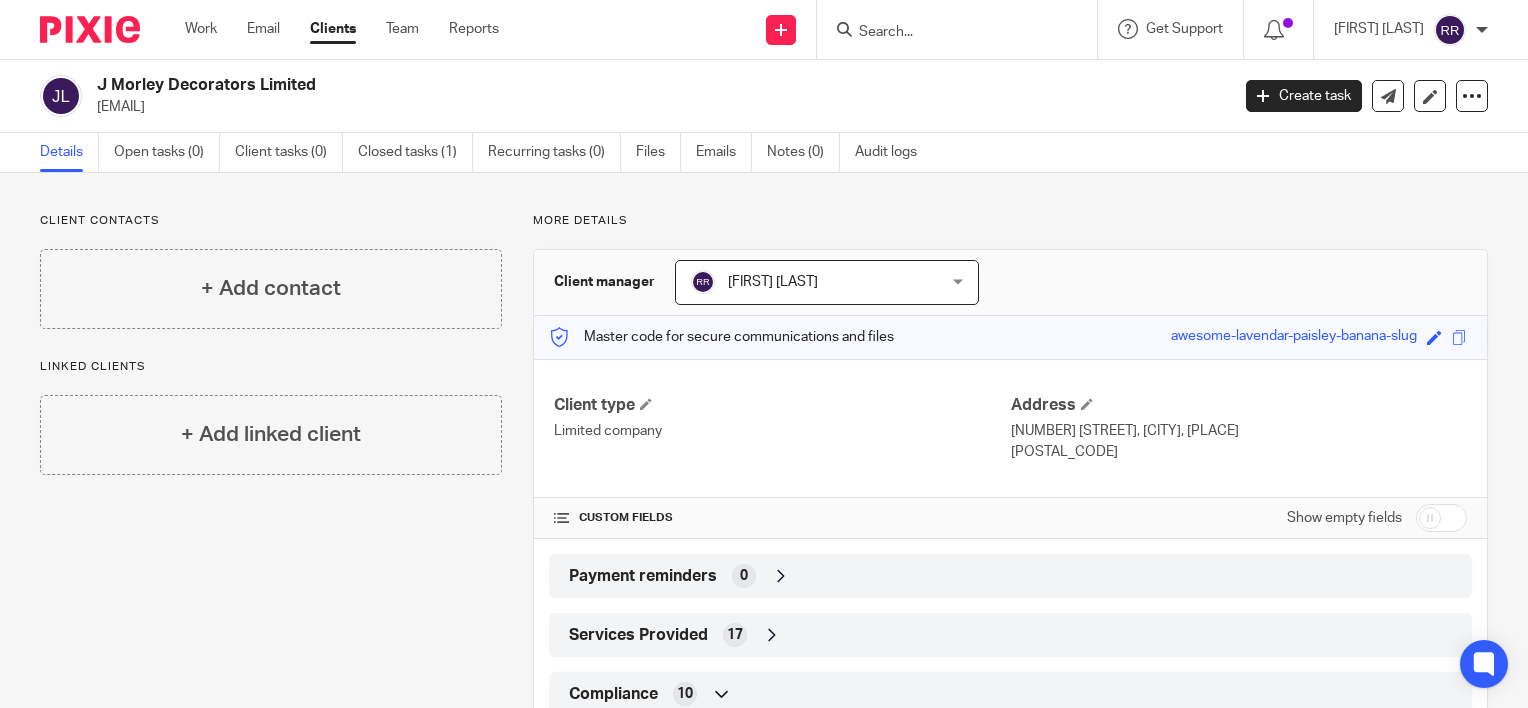 click at bounding box center [957, 29] 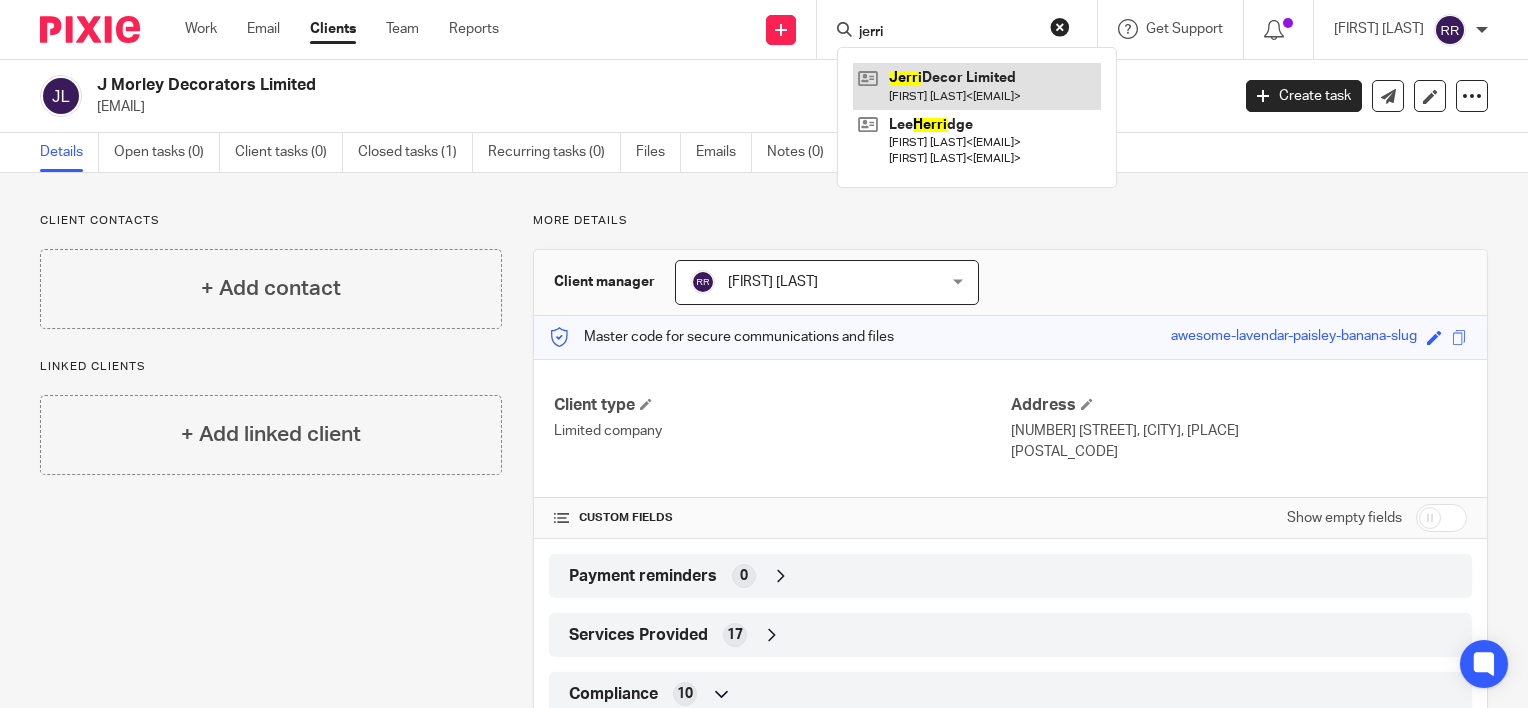 type on "jerri" 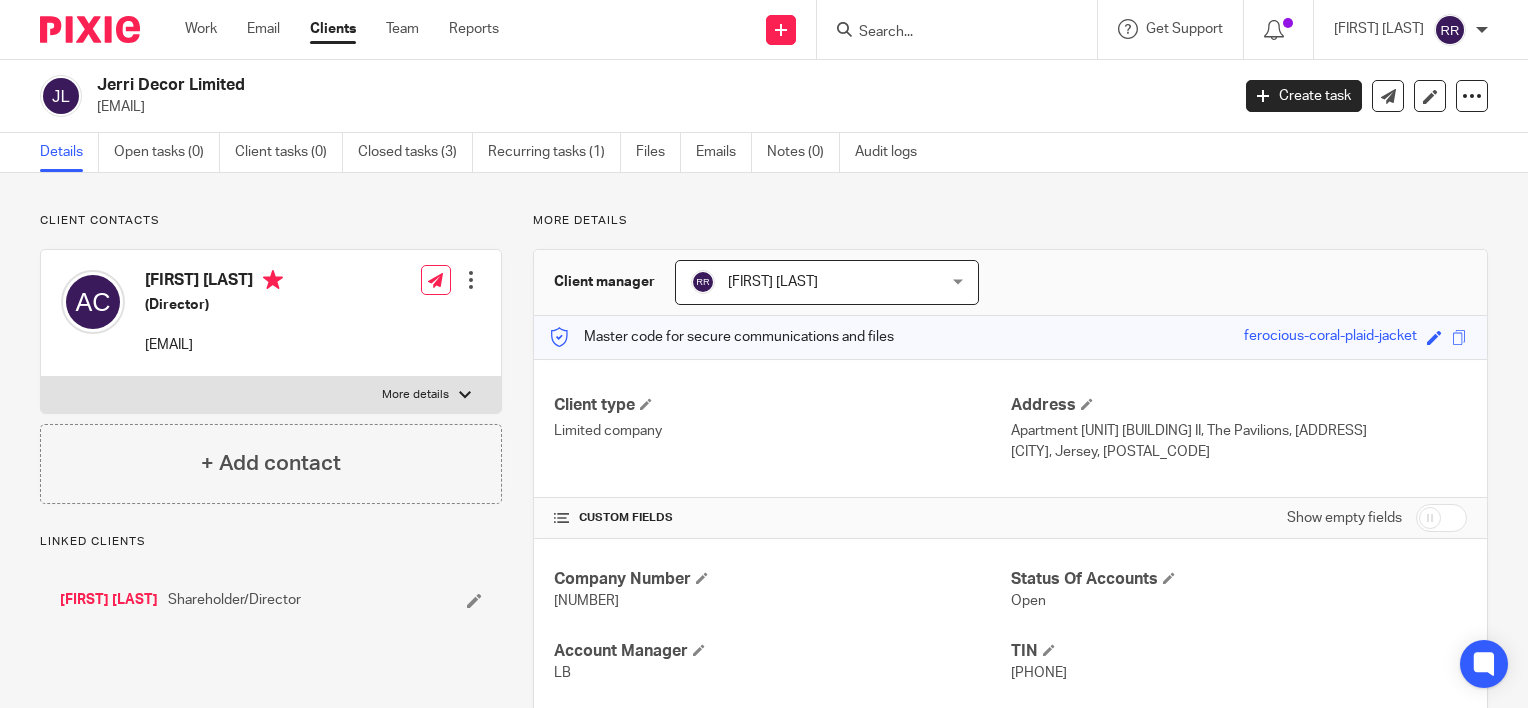 scroll, scrollTop: 0, scrollLeft: 0, axis: both 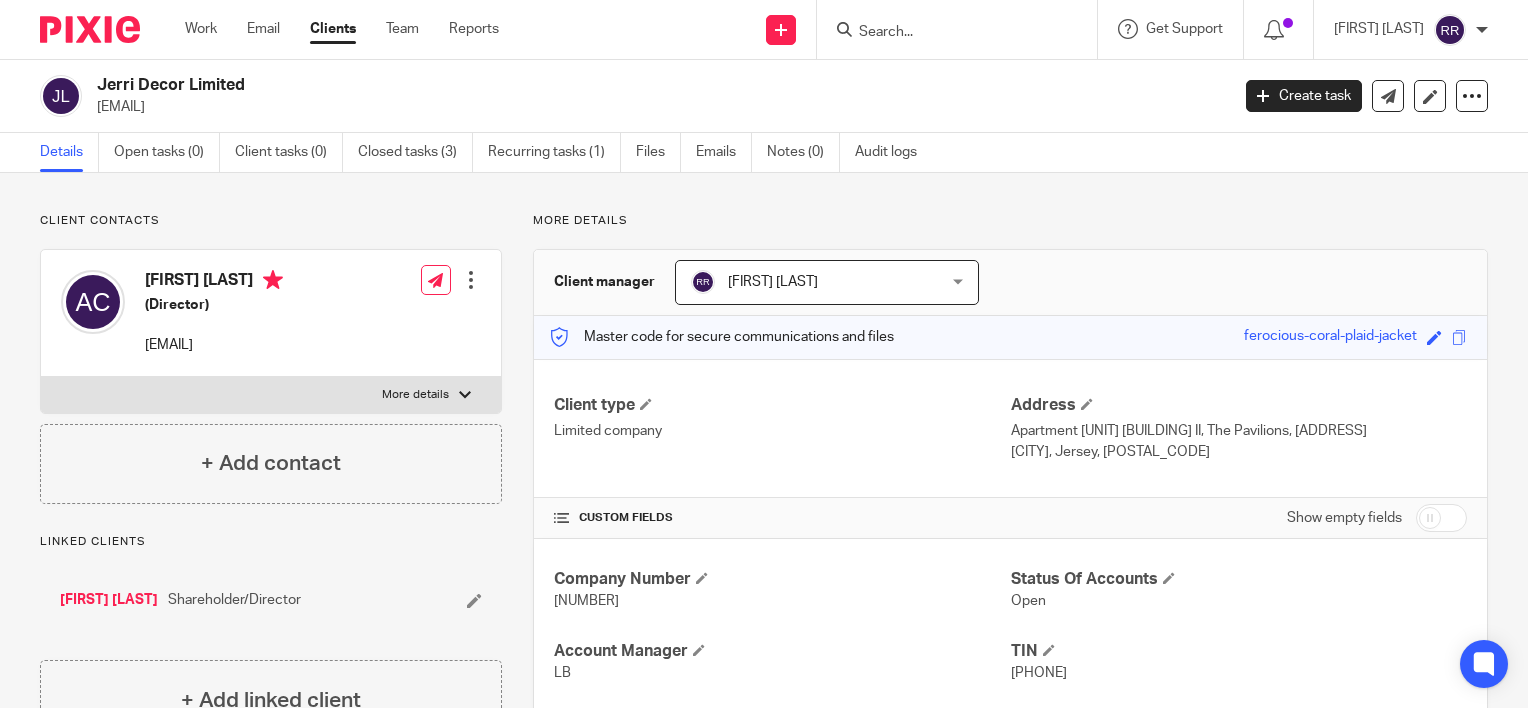 click on "Client contacts
[FIRST] [LAST]
(Director)
[EMAIL]
Edit contact
Create client from contact
Export data
Delete contact
More details
Date Of Birth
[DATE] TIN" at bounding box center [764, 1002] 